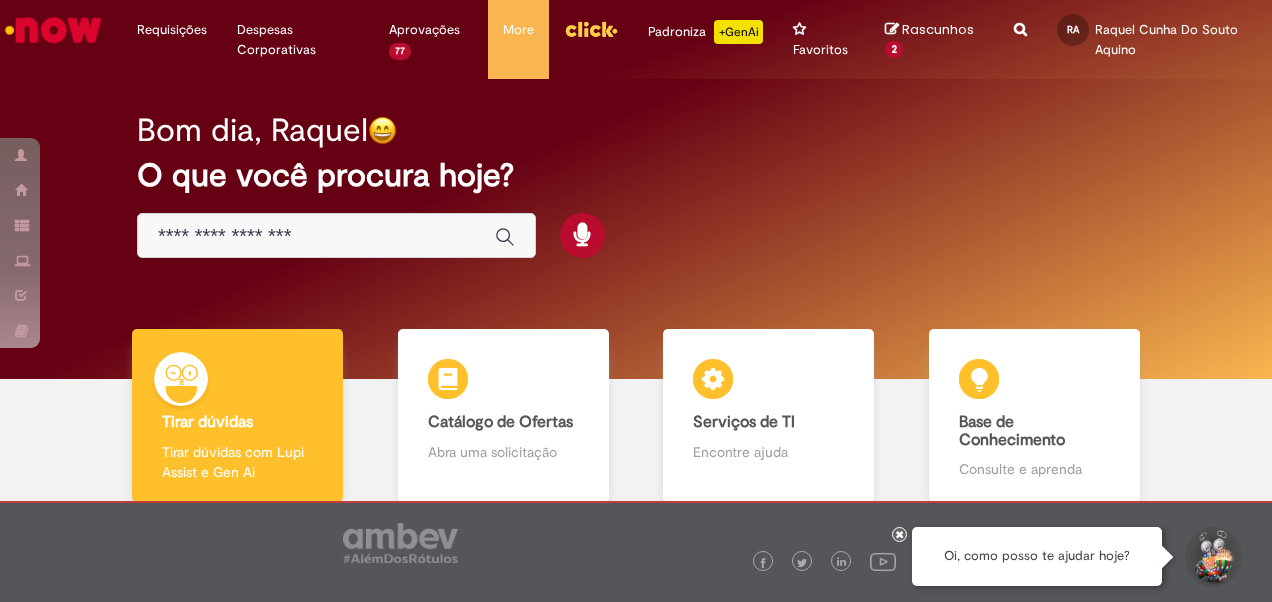 scroll, scrollTop: 0, scrollLeft: 0, axis: both 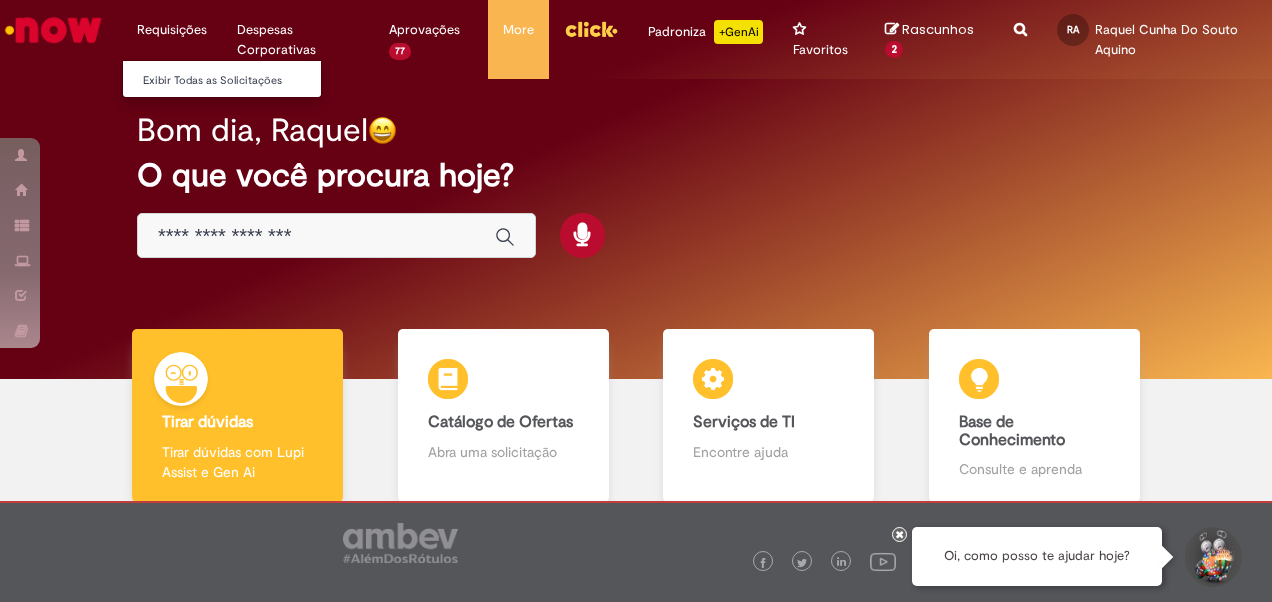 click on "Requisições
Exibir Todas as Solicitações" at bounding box center (172, 30) 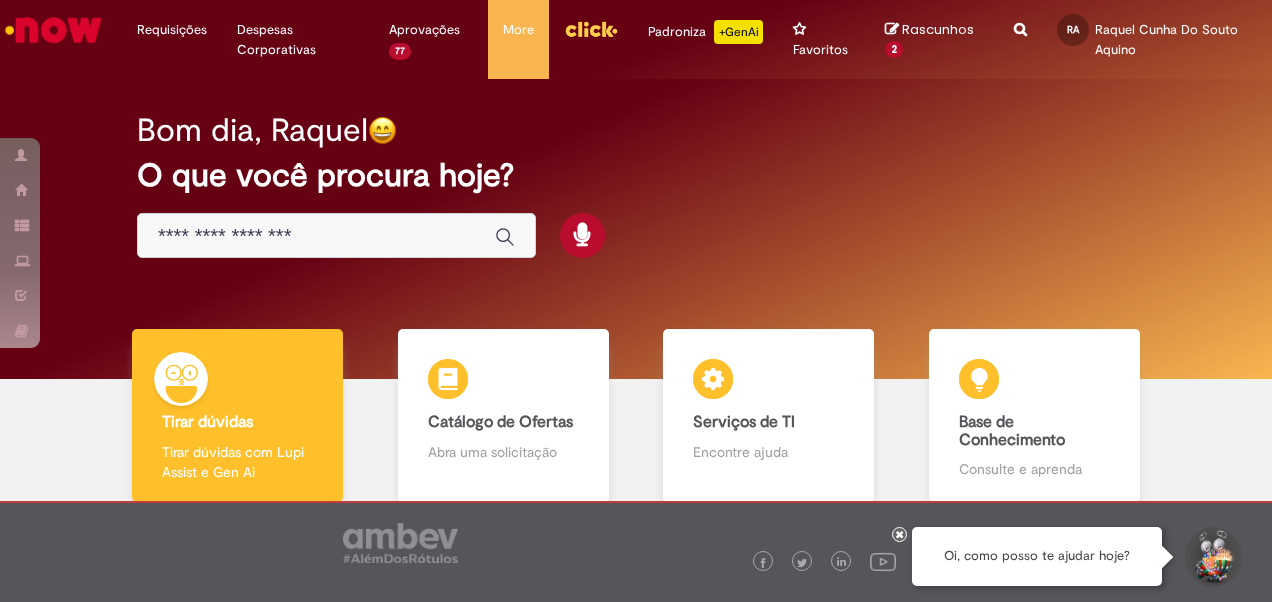 click at bounding box center (316, 236) 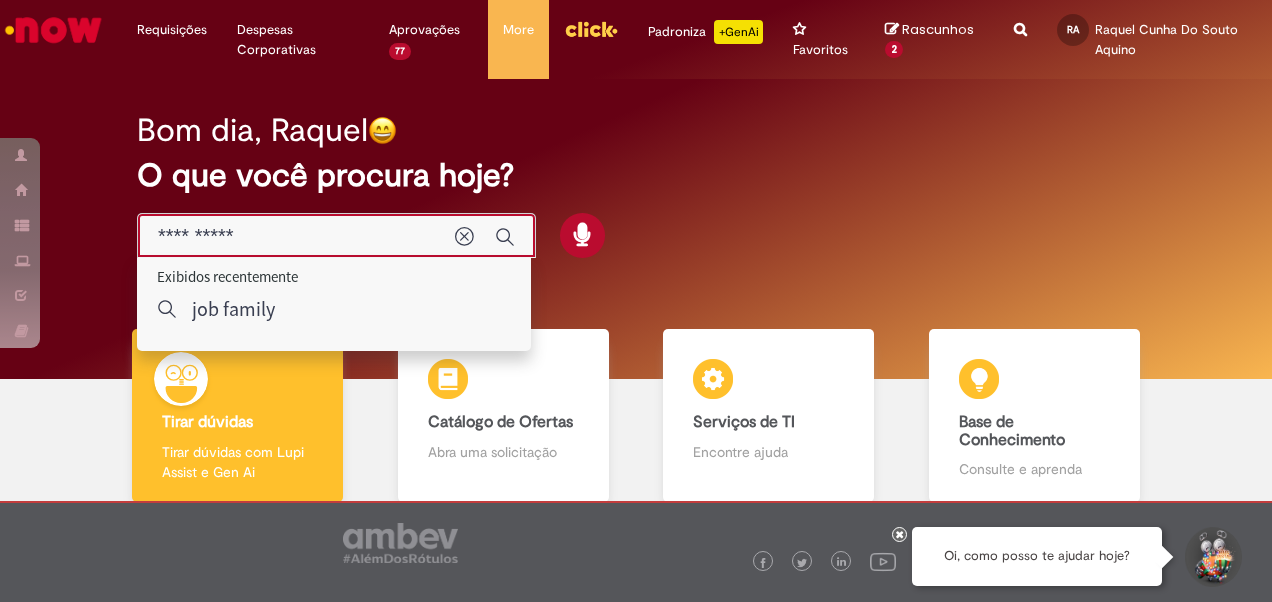 type on "**********" 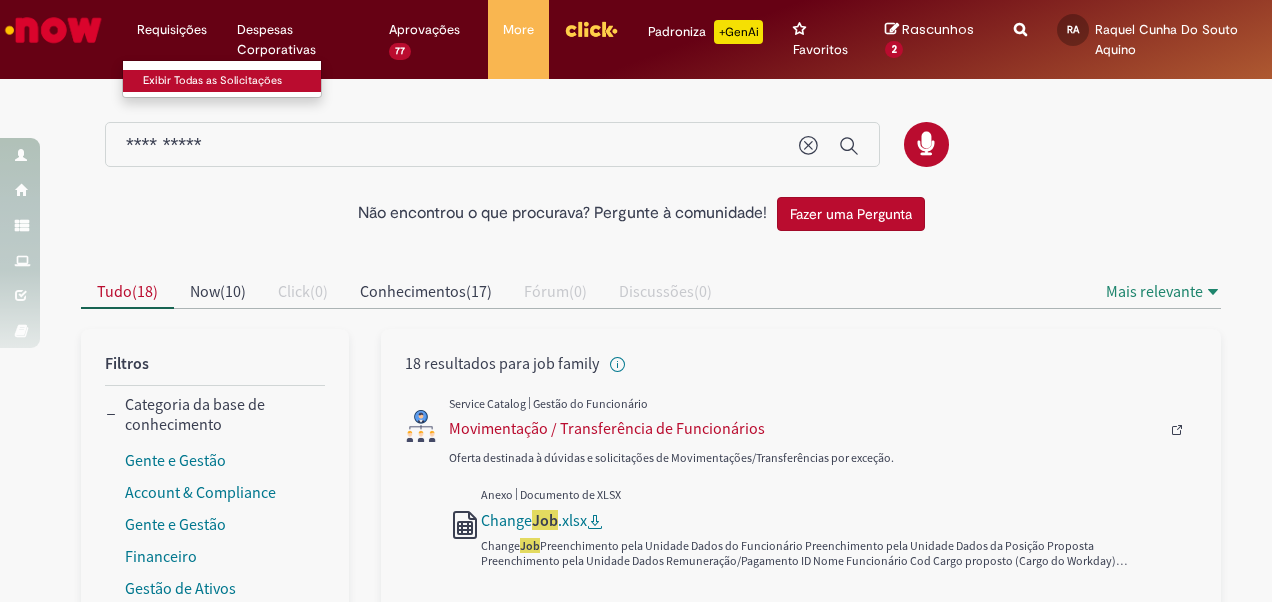 click on "Exibir Todas as Solicitações" at bounding box center (233, 81) 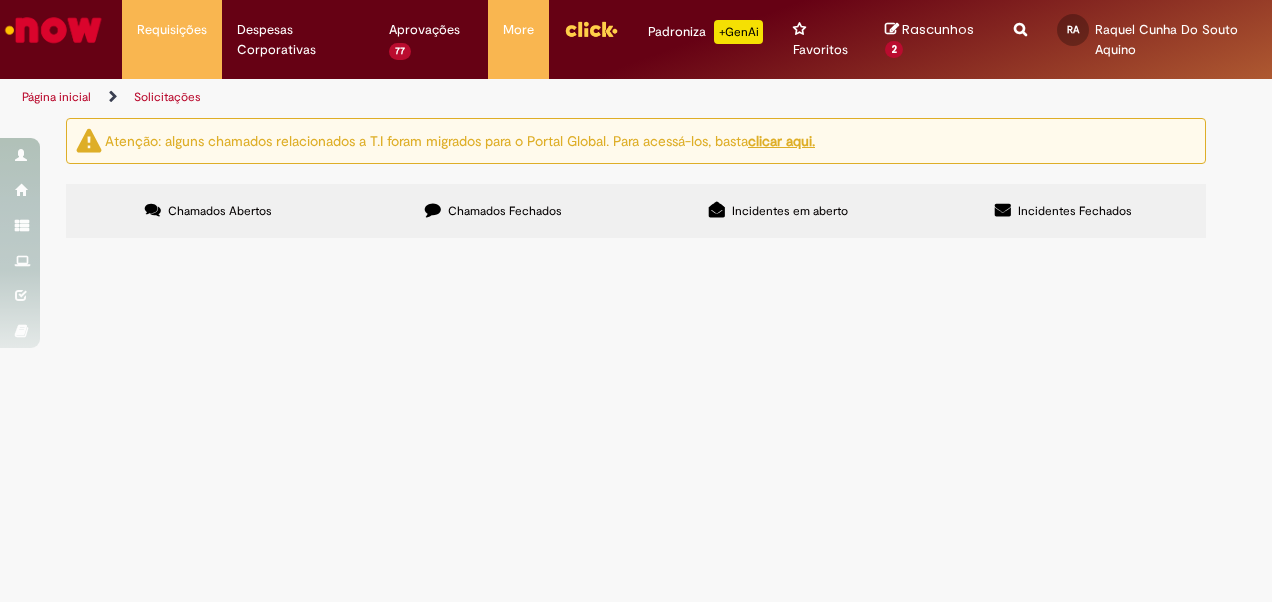 click on "Chamados Fechados" at bounding box center (493, 211) 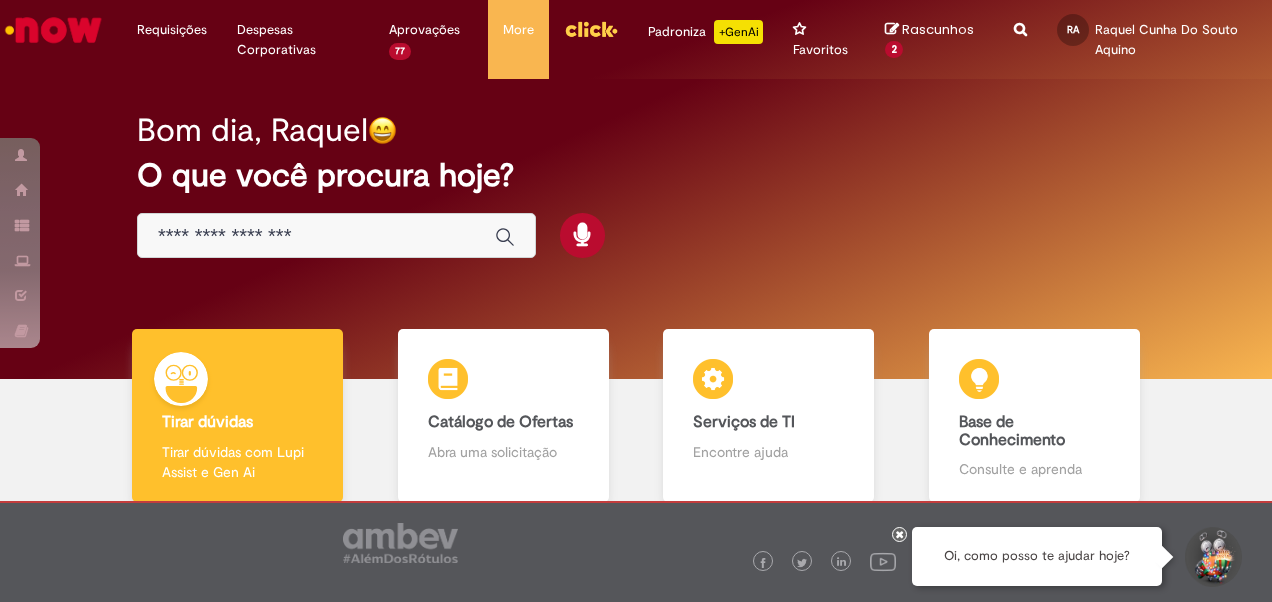 click at bounding box center (316, 236) 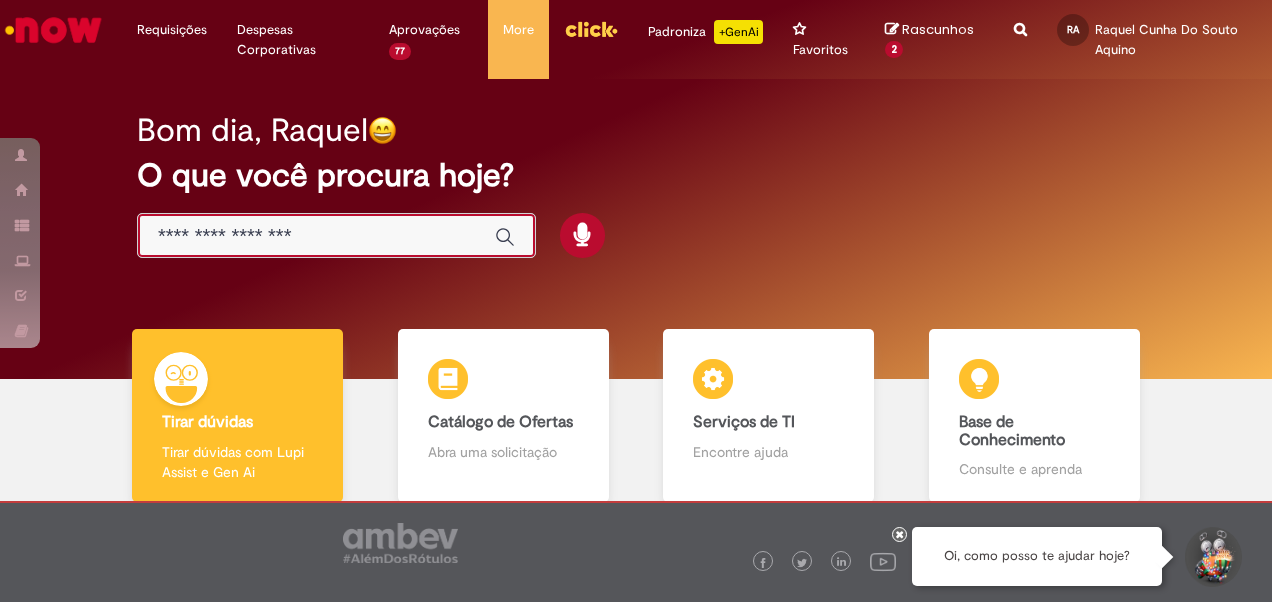 paste on "**********" 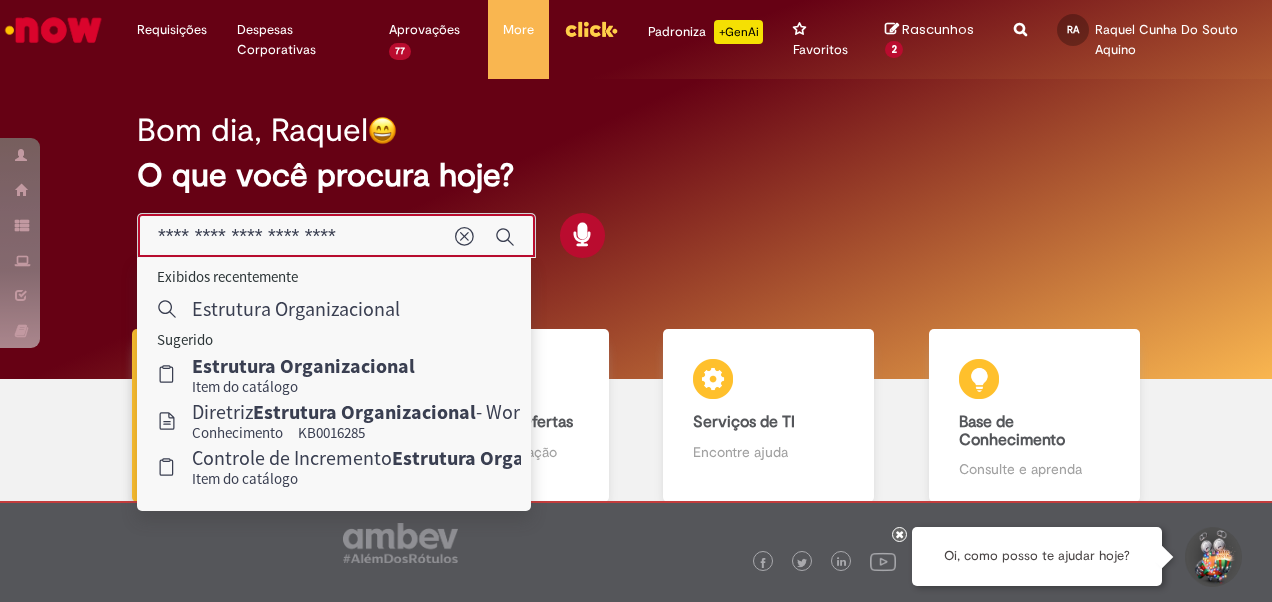 type on "**********" 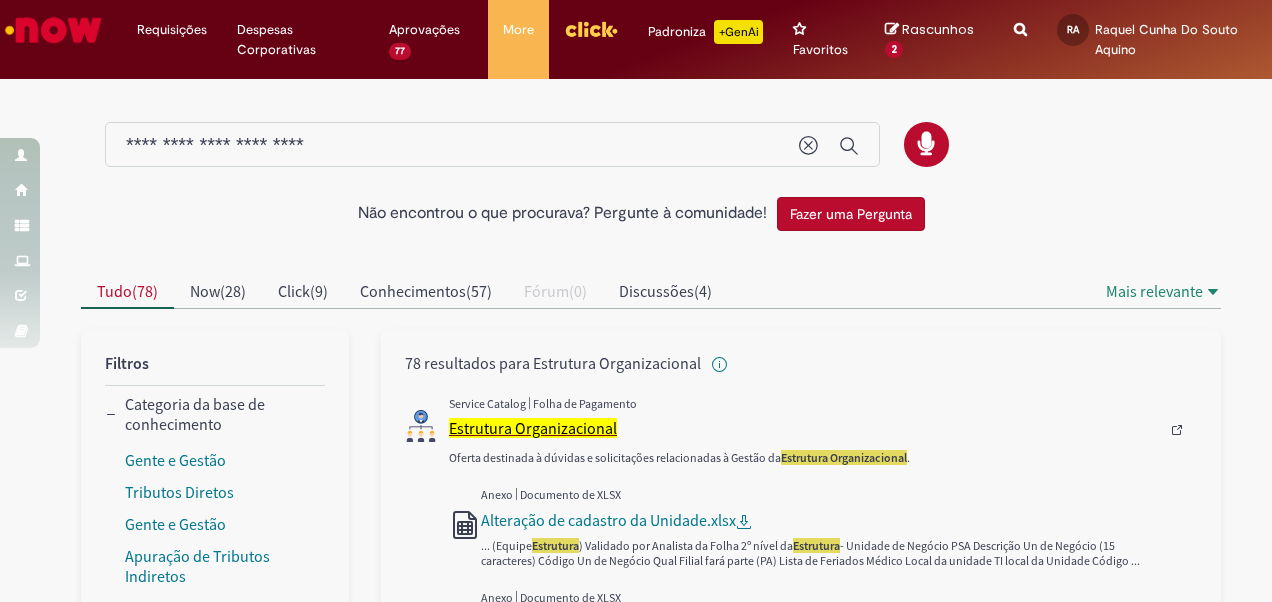 click on "Estrutura Organizacional" at bounding box center [533, 428] 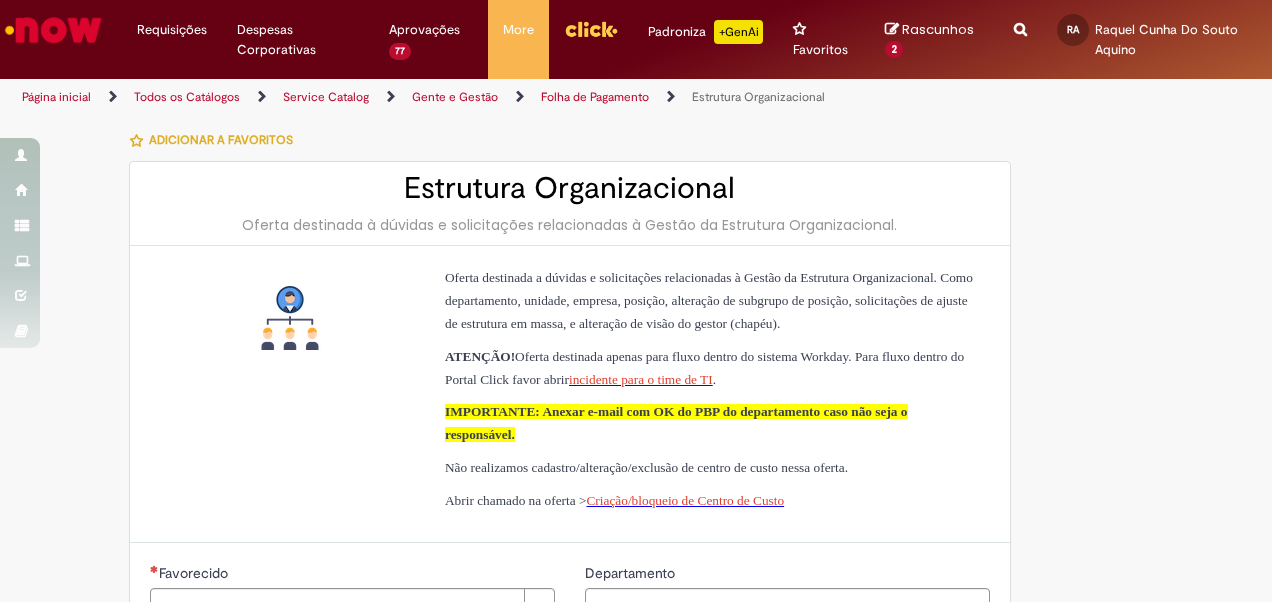 type on "********" 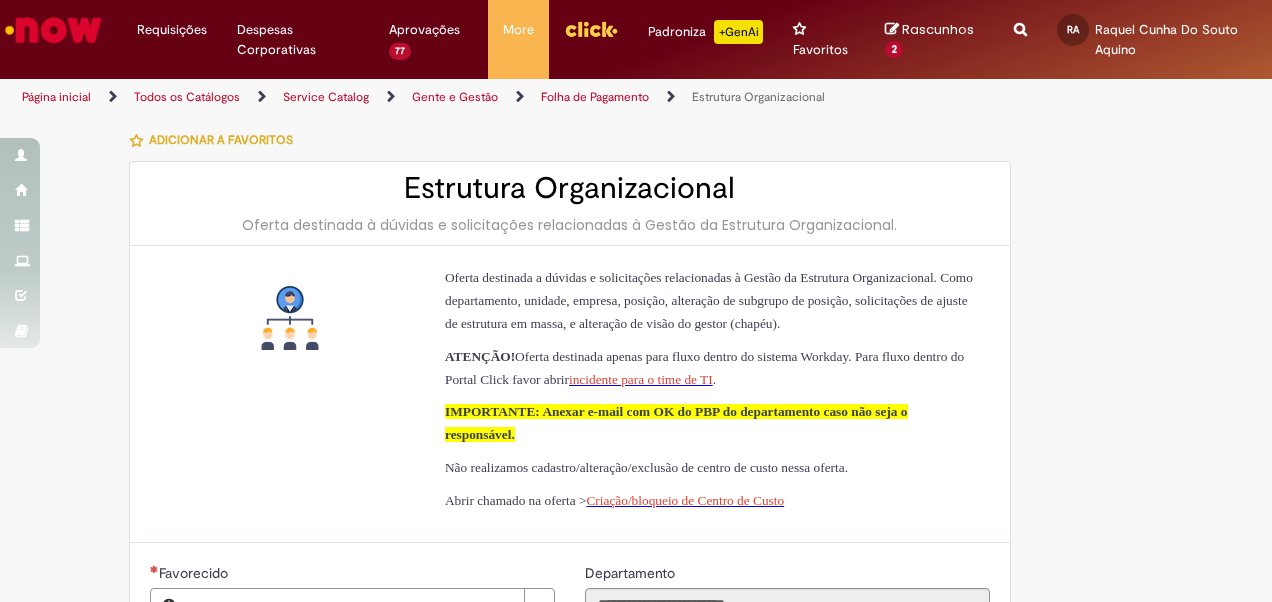 type on "**********" 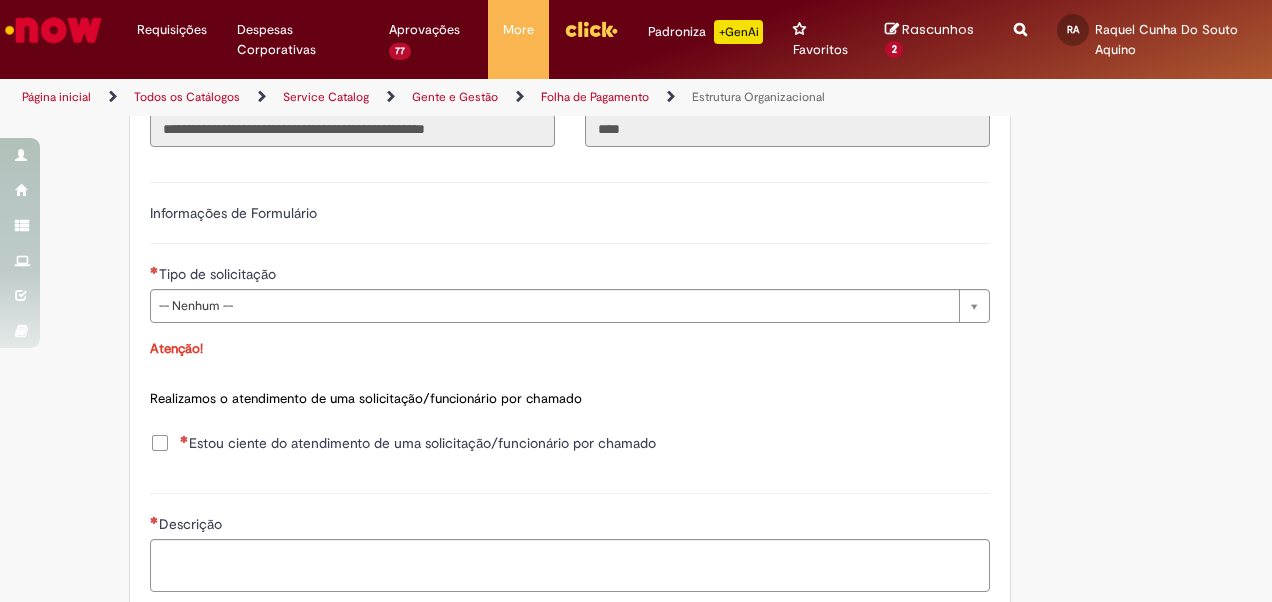 scroll, scrollTop: 700, scrollLeft: 0, axis: vertical 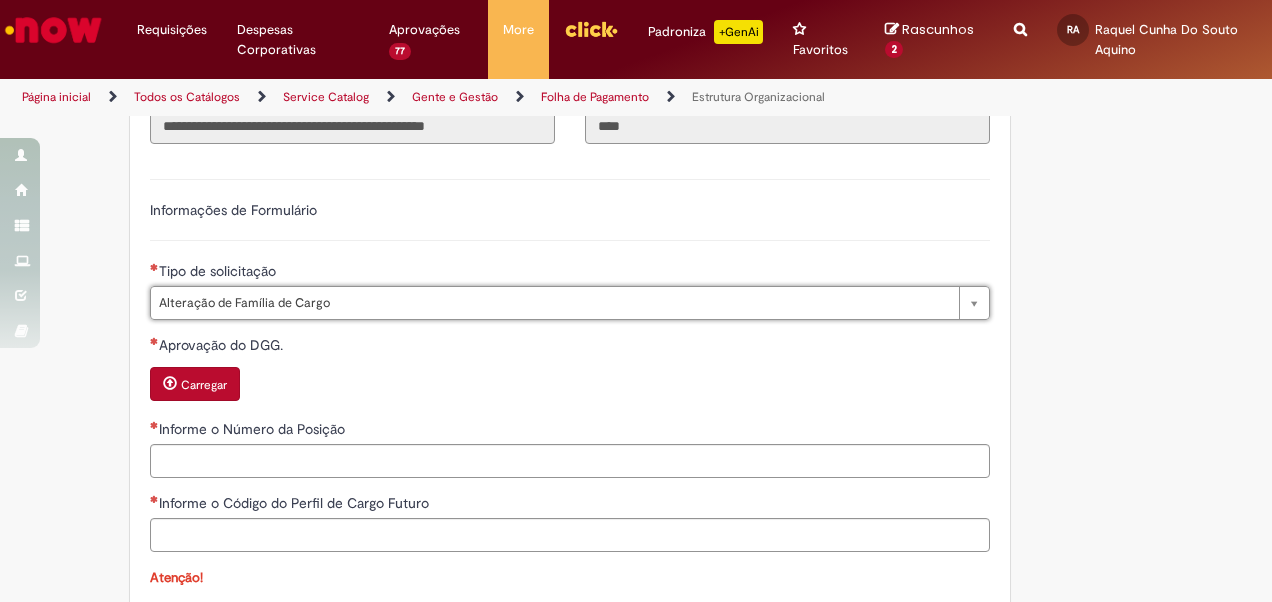 type on "**********" 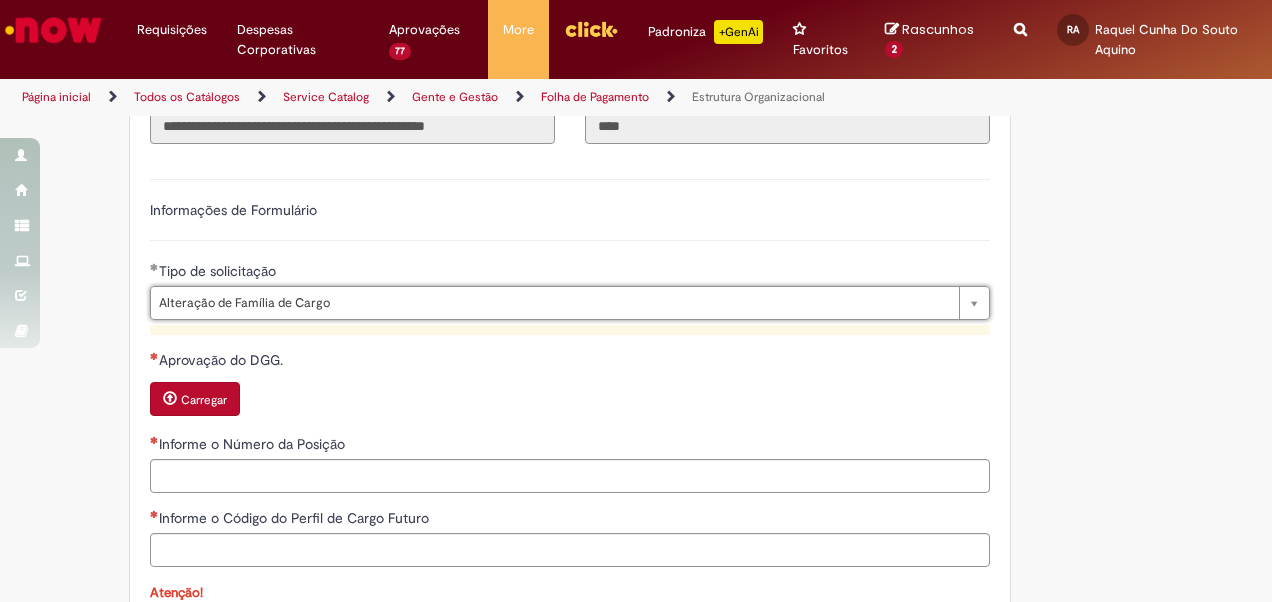 click on "Tipo de solicitação" at bounding box center [570, 273] 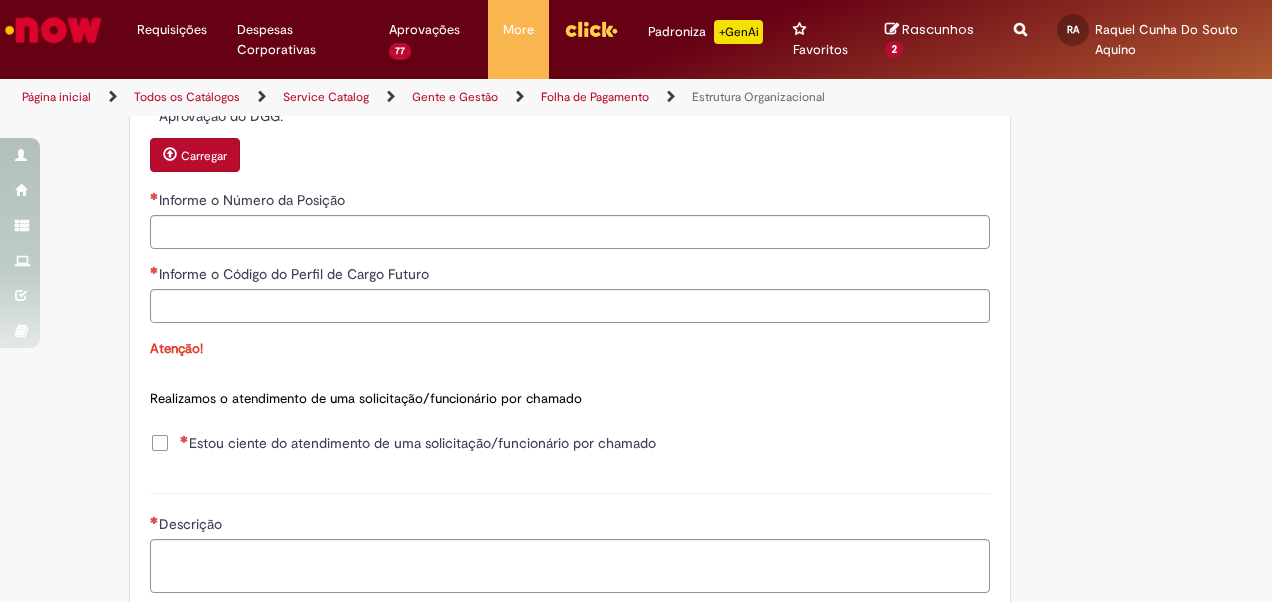scroll, scrollTop: 900, scrollLeft: 0, axis: vertical 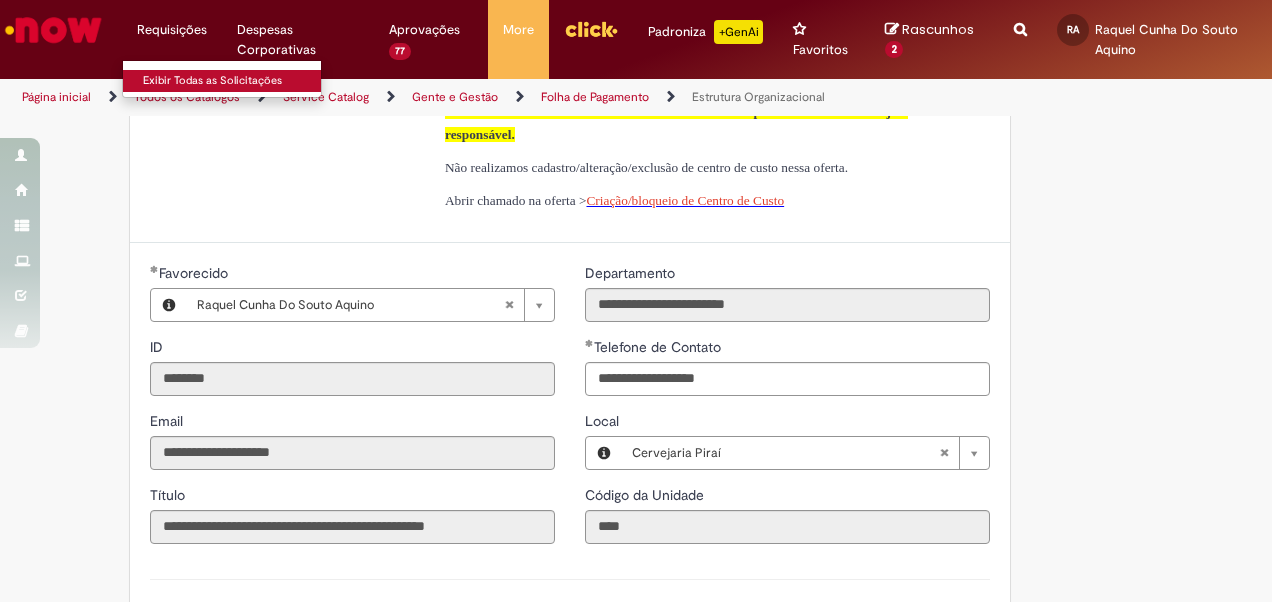 click on "Exibir Todas as Solicitações" at bounding box center [233, 81] 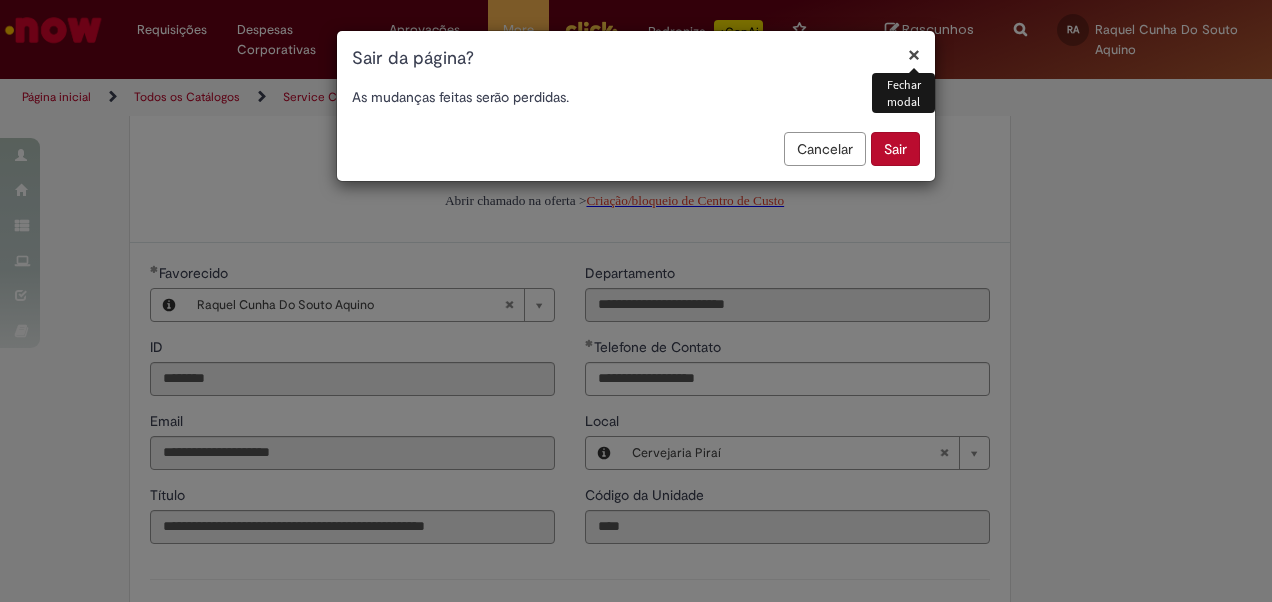 click on "Sair" at bounding box center [895, 149] 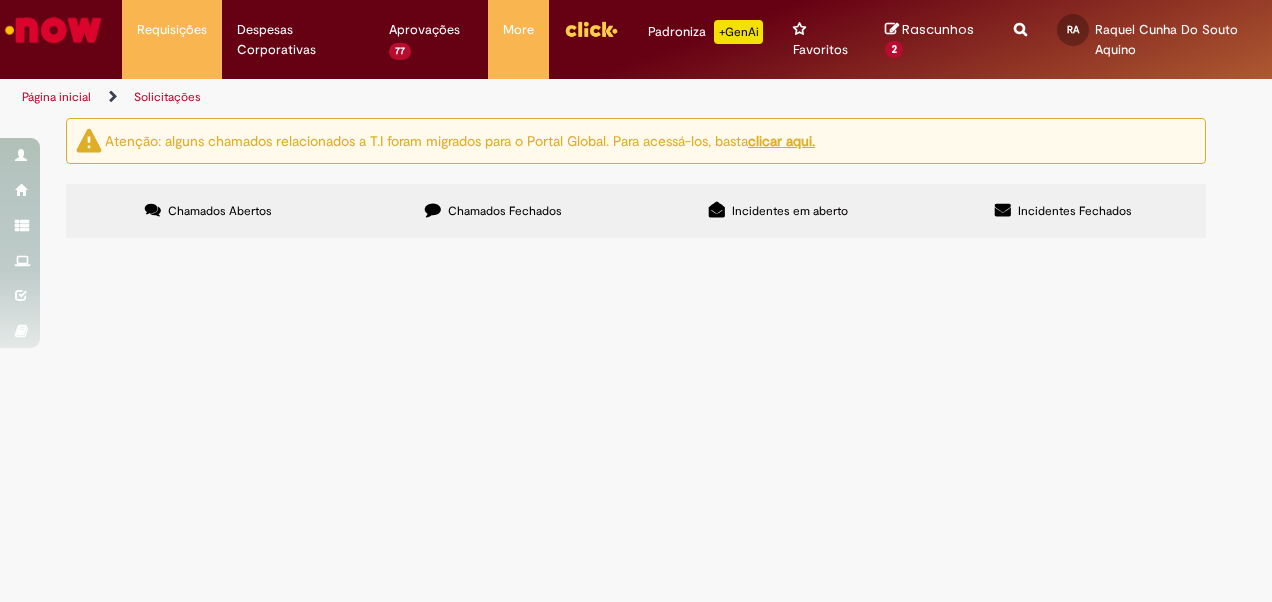 scroll, scrollTop: 0, scrollLeft: 0, axis: both 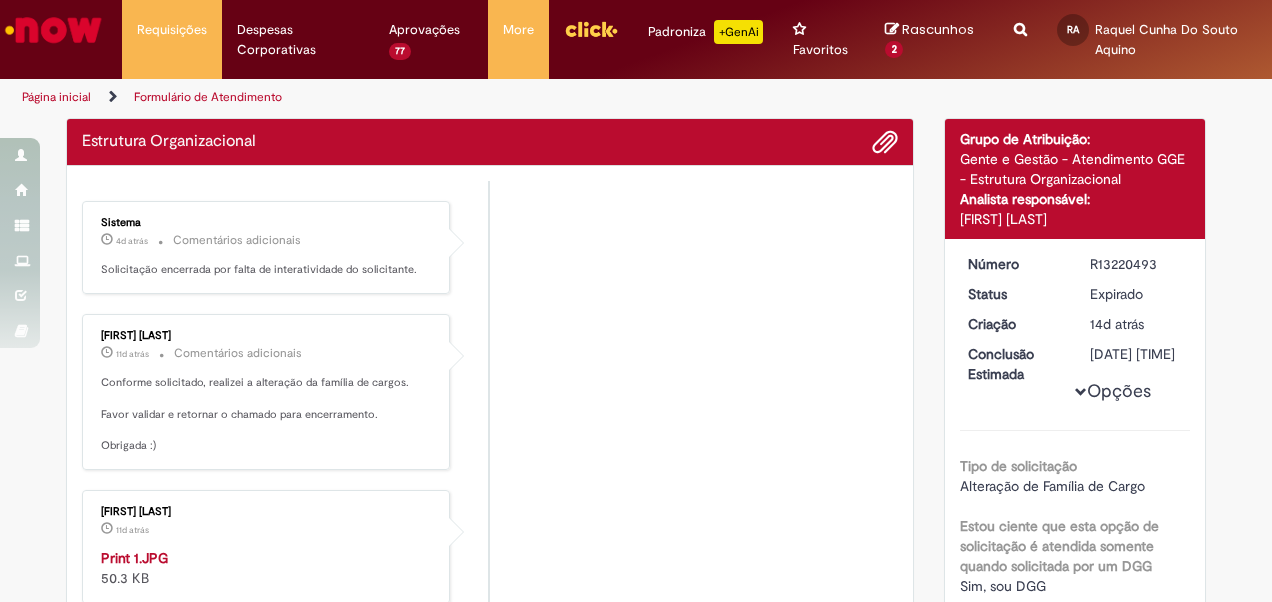 click on "Enviar
Sistema
4d atrás 4 dias atrás     Comentários adicionais
Solicitação encerrada por falta de interatividade do solicitante.
[FIRST] [LAST]
11d atrás 11 dias atrás     Comentários adicionais
Conforme solicitado, realizei a alteração da família de cargos.
Favor validar e retornar o chamado para encerramento.
Obrigada :)
[FIRST] [LAST]" at bounding box center [490, 1094] 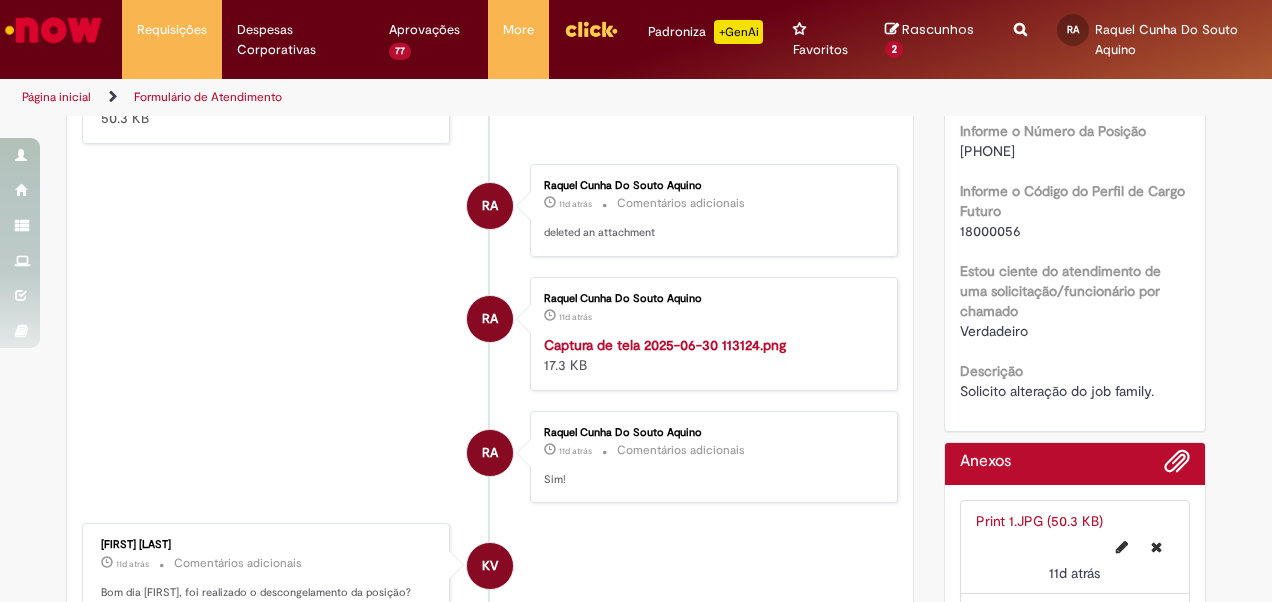 scroll, scrollTop: 501, scrollLeft: 0, axis: vertical 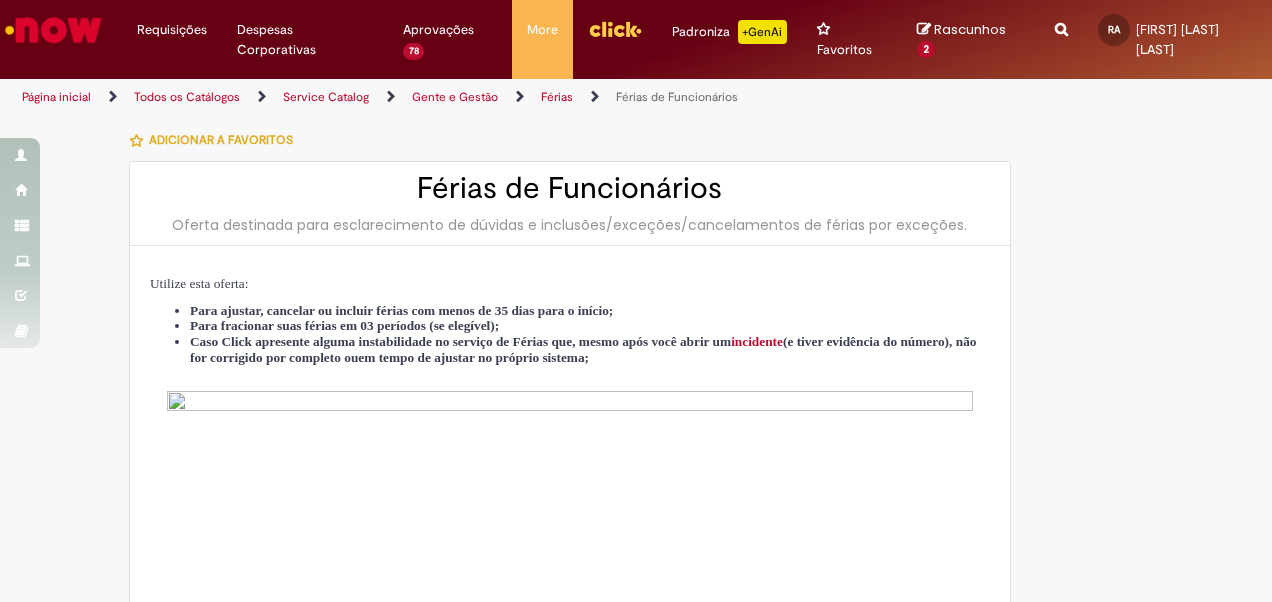 select on "********" 